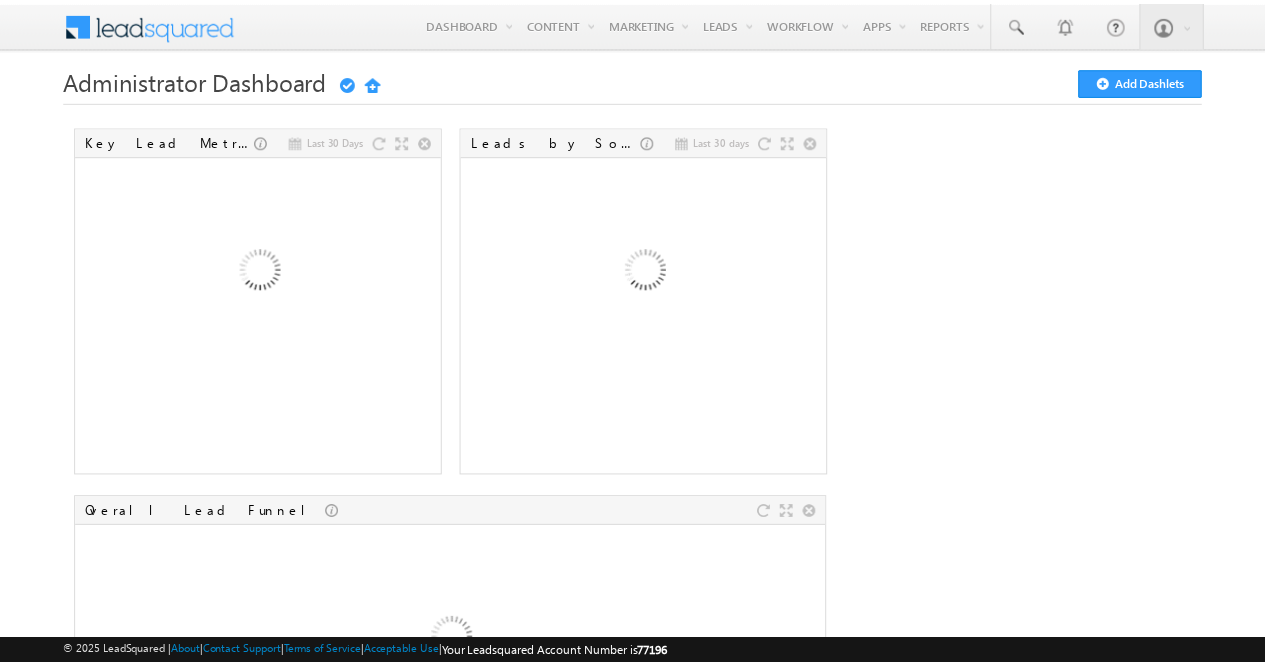 scroll, scrollTop: 0, scrollLeft: 0, axis: both 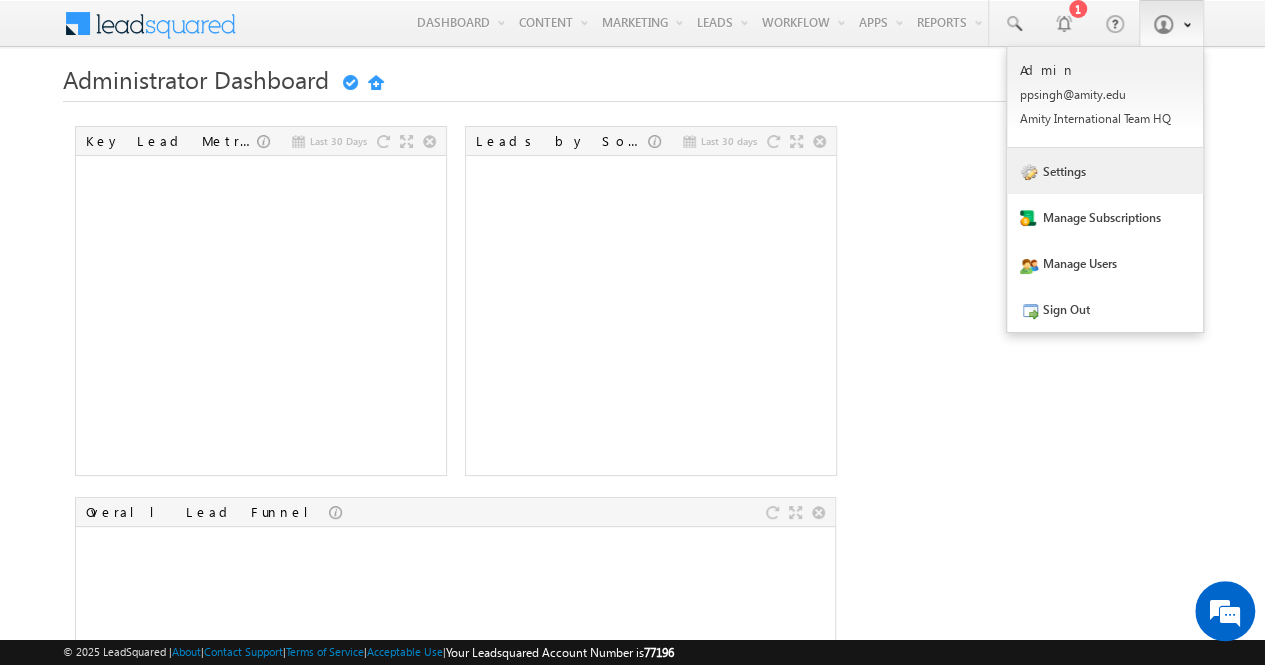 click on "Settings" at bounding box center (1105, 171) 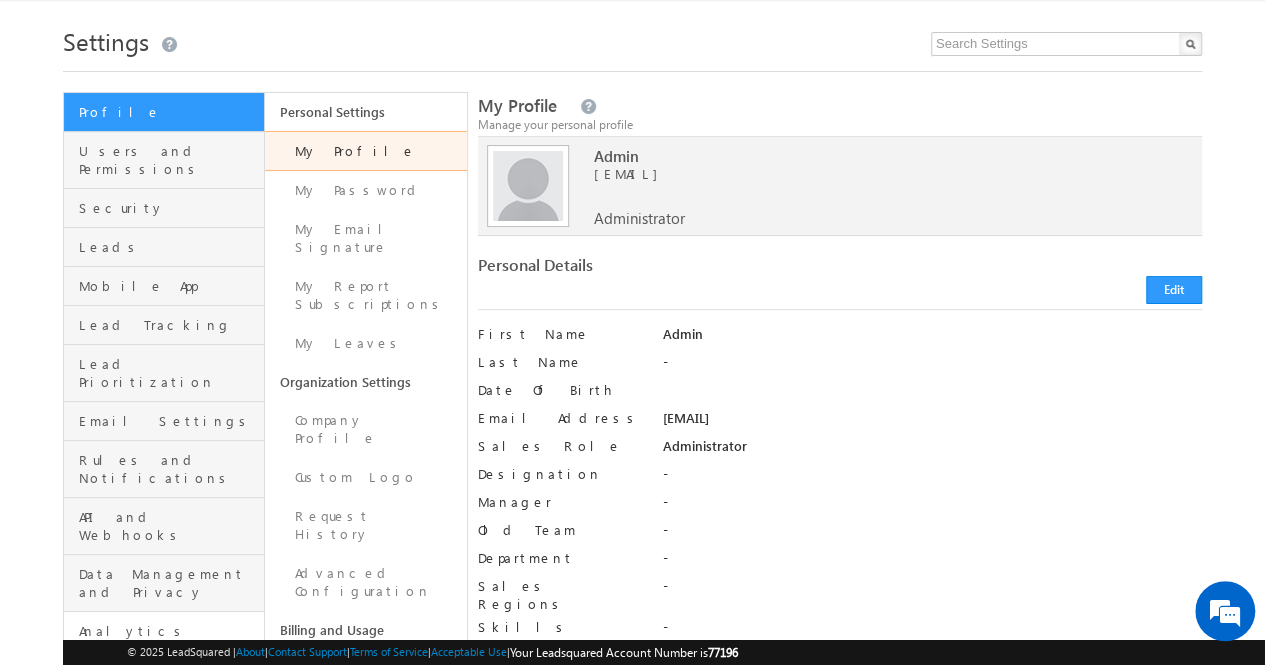 scroll, scrollTop: 32, scrollLeft: 0, axis: vertical 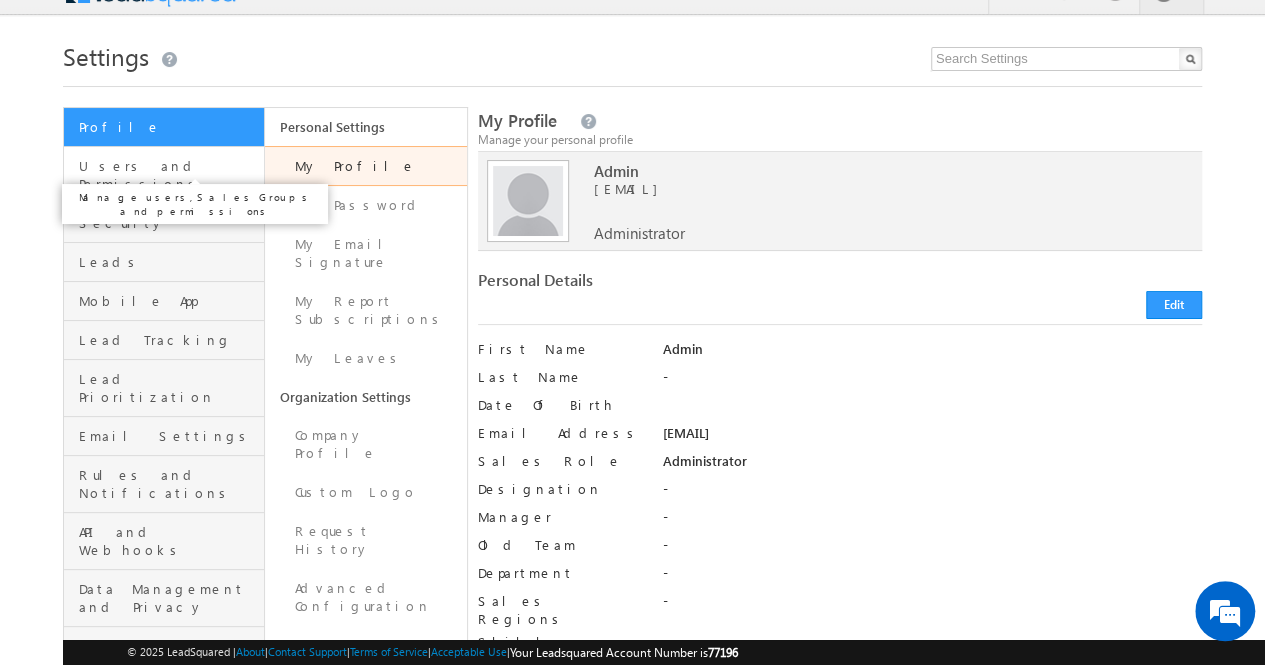 click on "Users and Permissions" at bounding box center [169, 175] 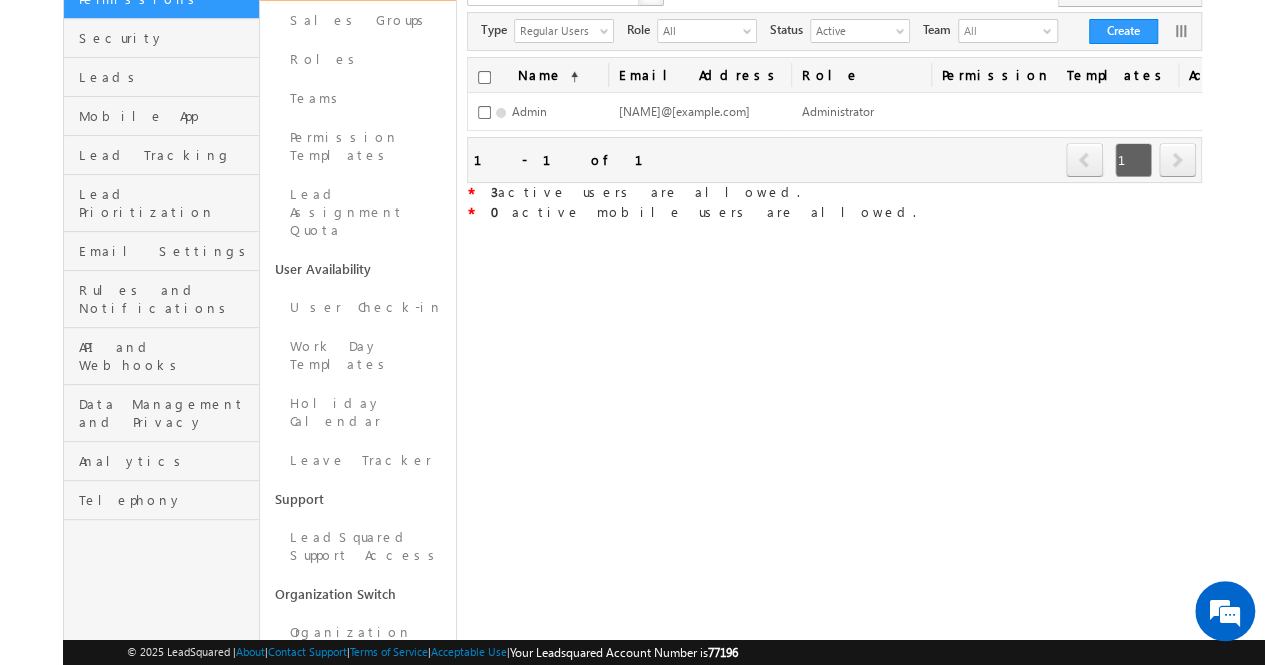 scroll, scrollTop: 262, scrollLeft: 0, axis: vertical 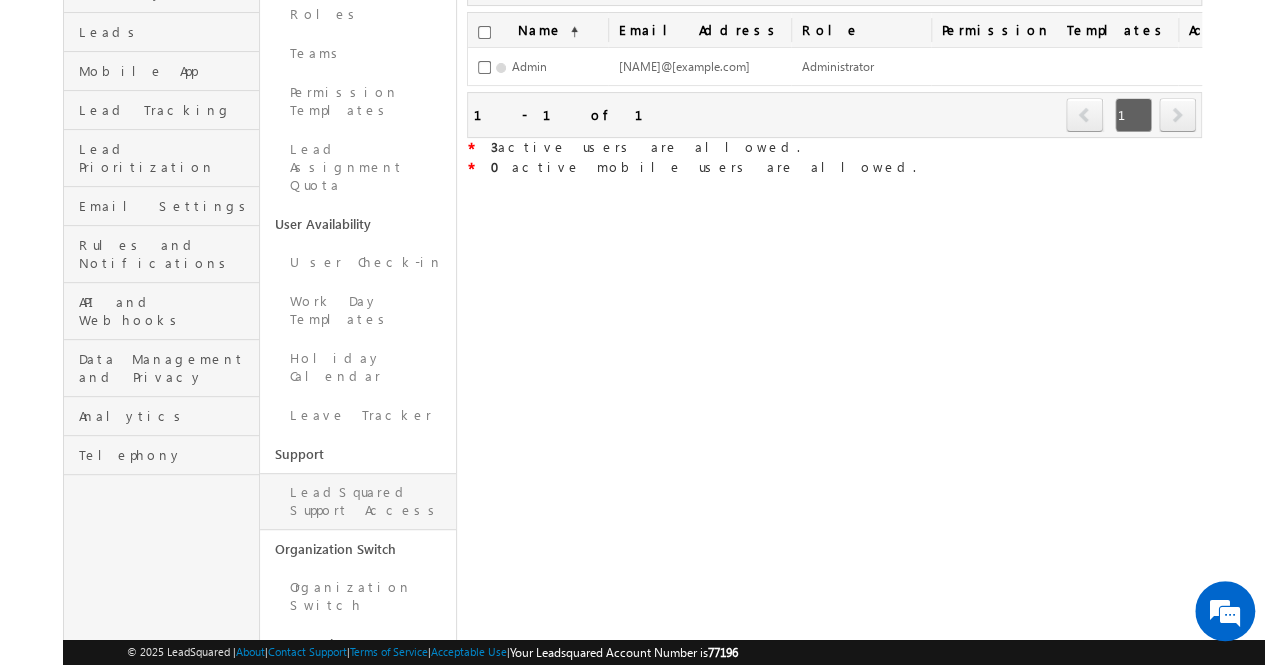 click on "LeadSquared Support Access" at bounding box center [358, 501] 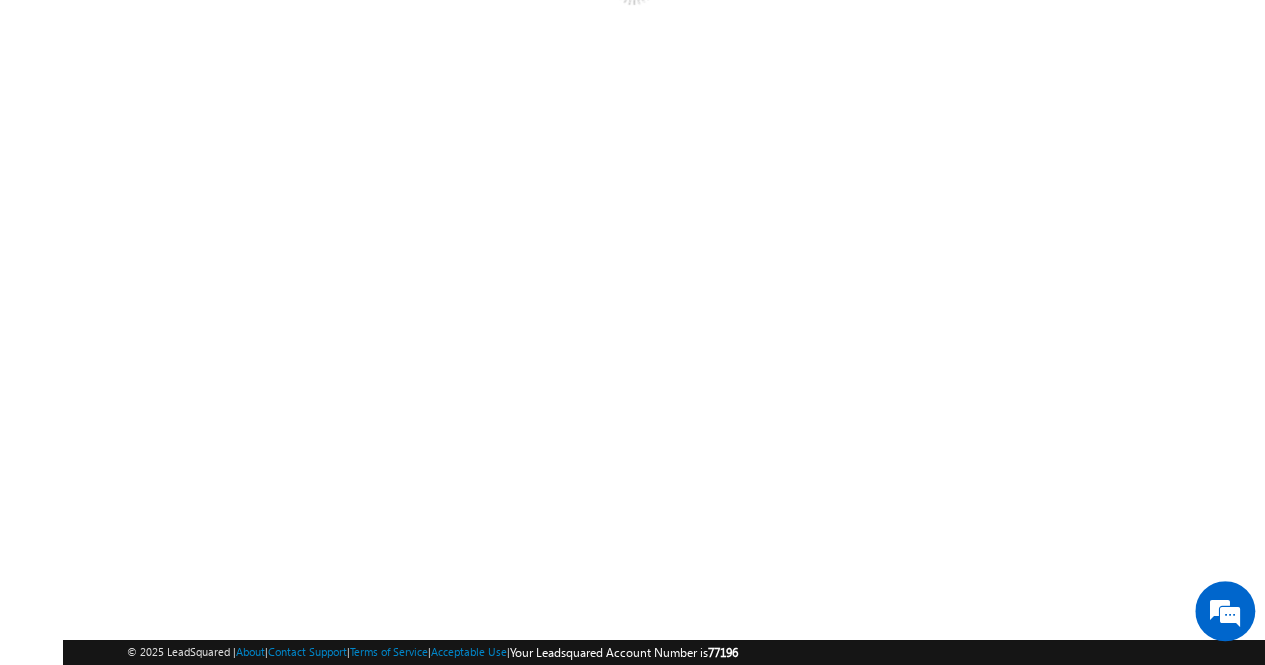 scroll, scrollTop: 0, scrollLeft: 0, axis: both 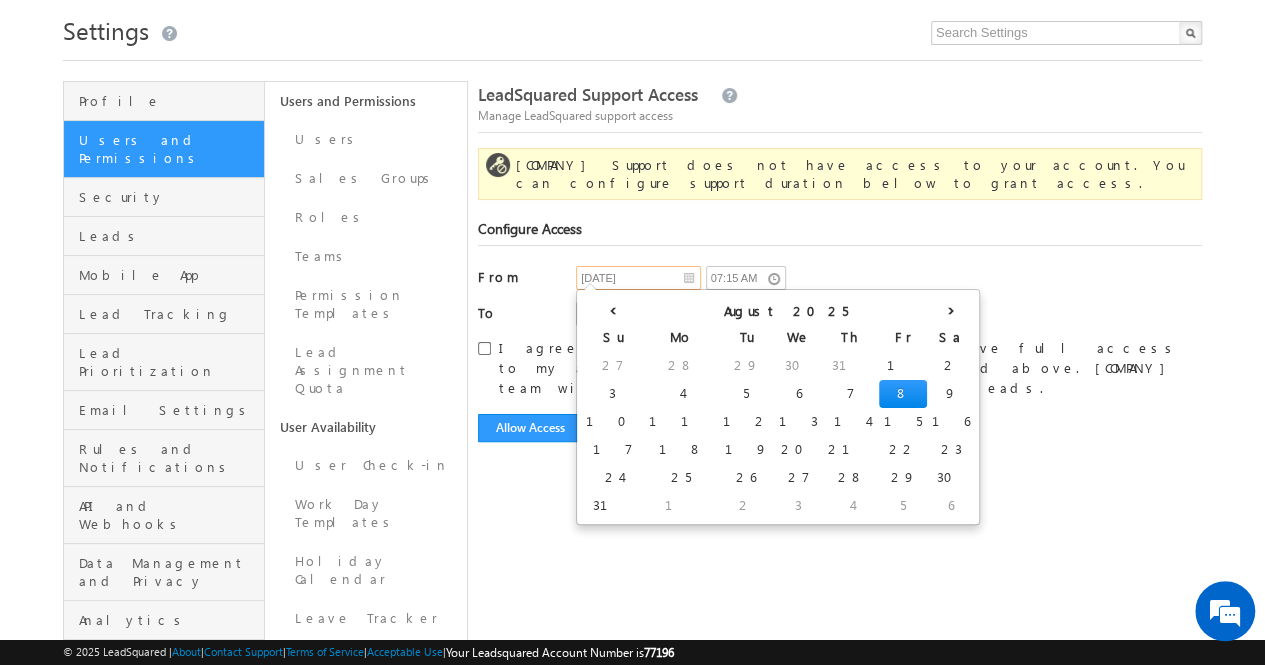 click on "[DATE]" at bounding box center (638, 278) 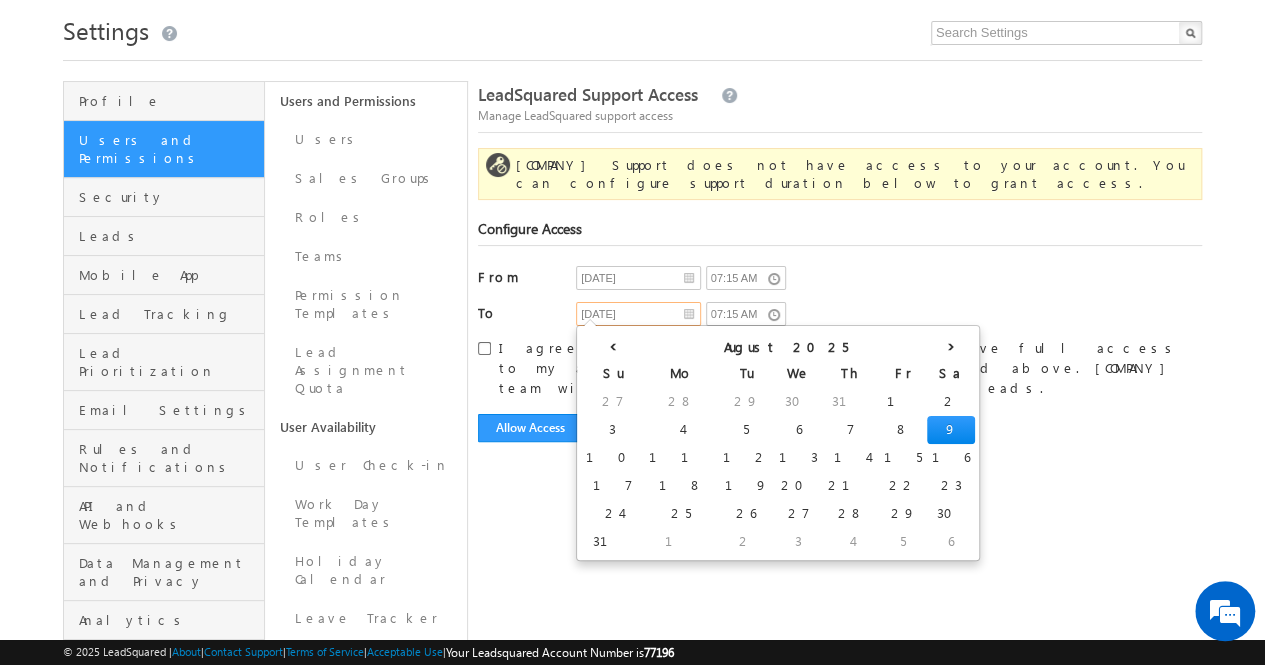 click on "08/09/25" at bounding box center [638, 314] 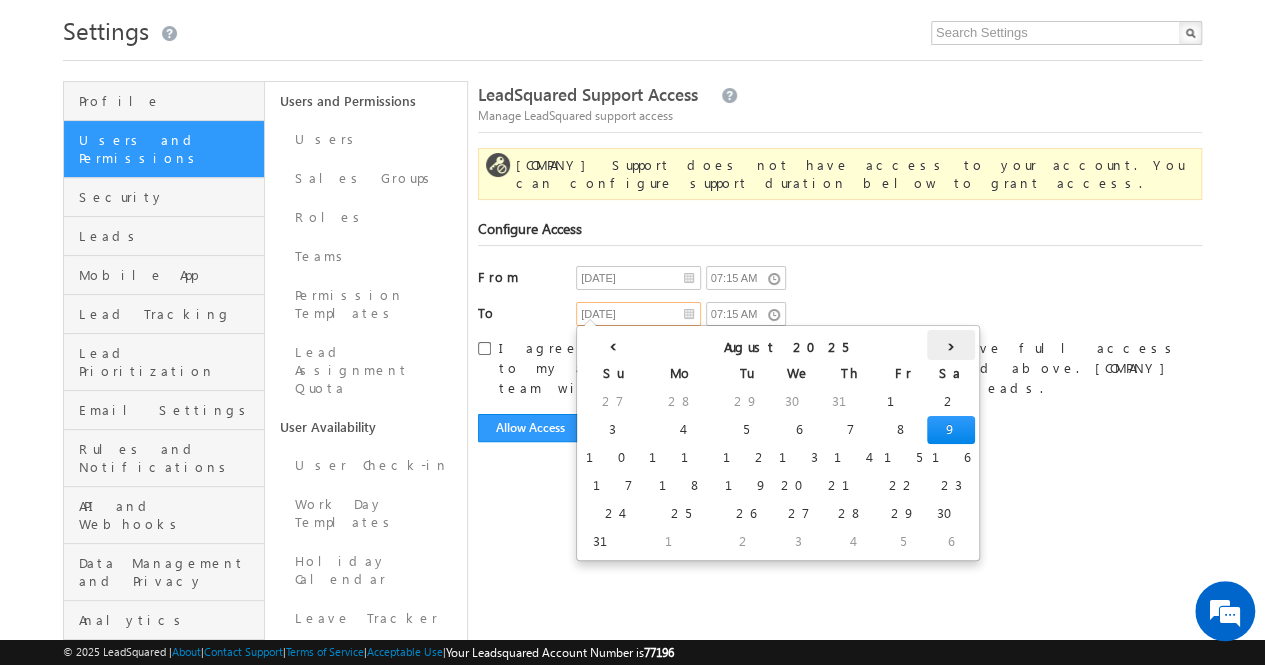 click on "›" at bounding box center [951, 345] 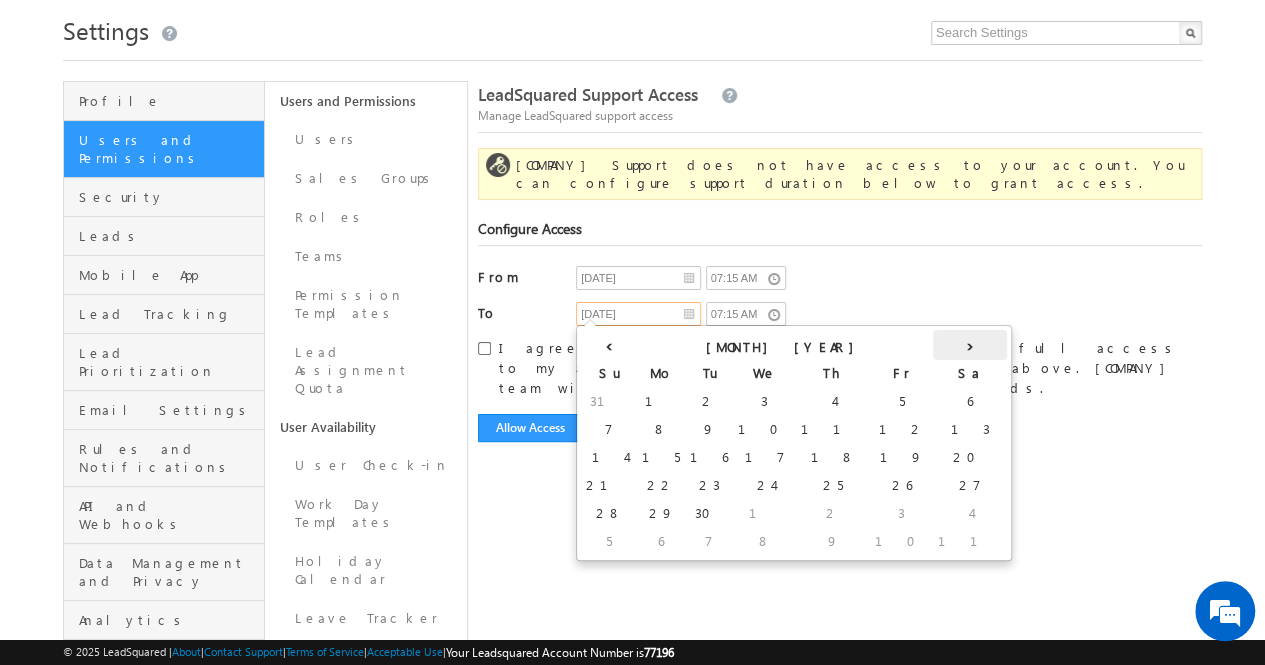 click on "›" at bounding box center [970, 345] 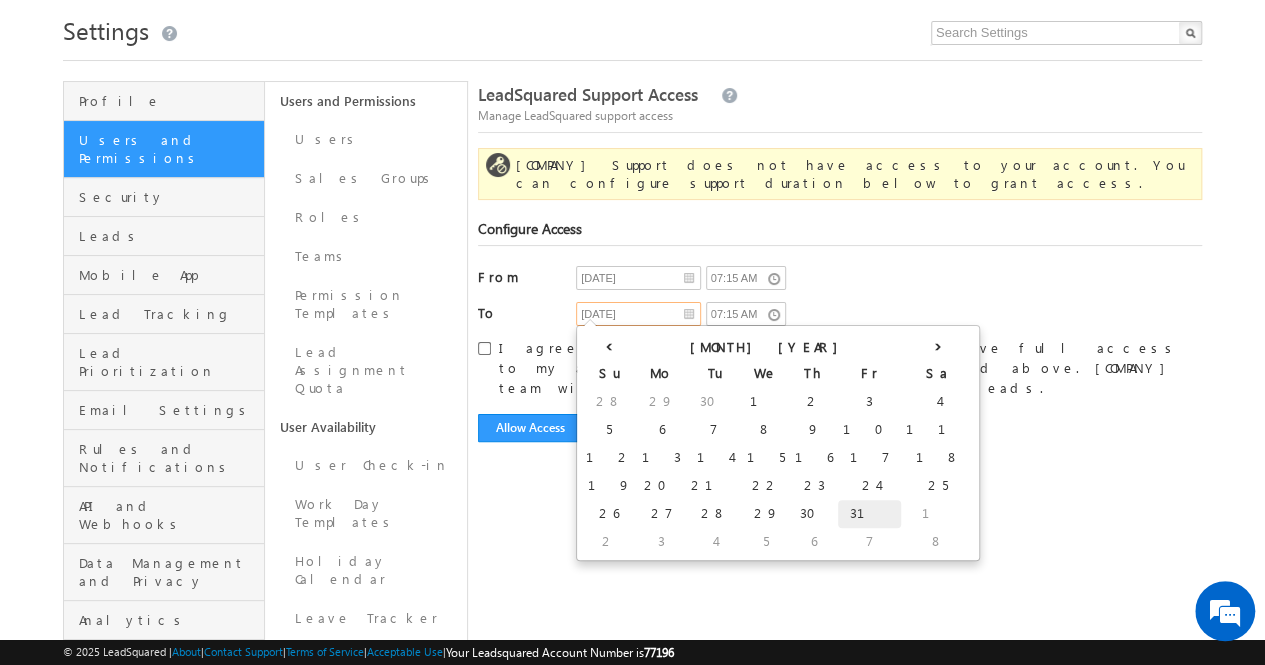 click on "31" at bounding box center [869, 514] 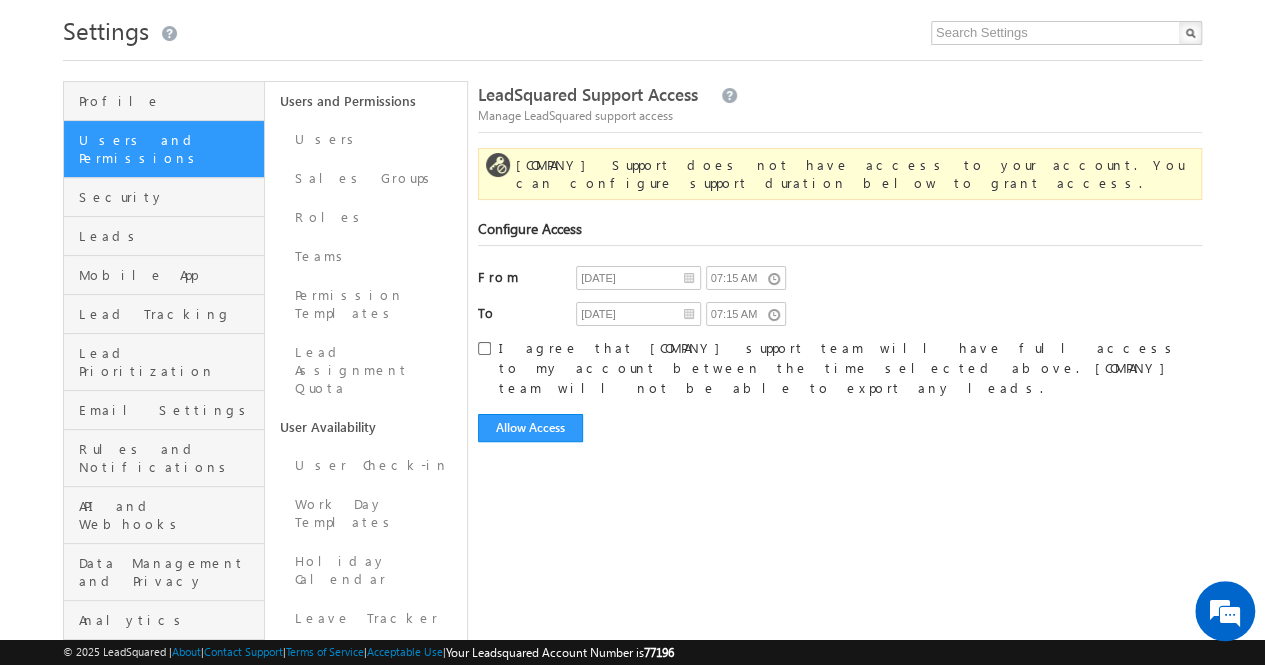 click on "I agree that LeadSquared support team will have full access to my account between the time selected above. LeadSquared team will not be able to export any leads." at bounding box center (840, 368) 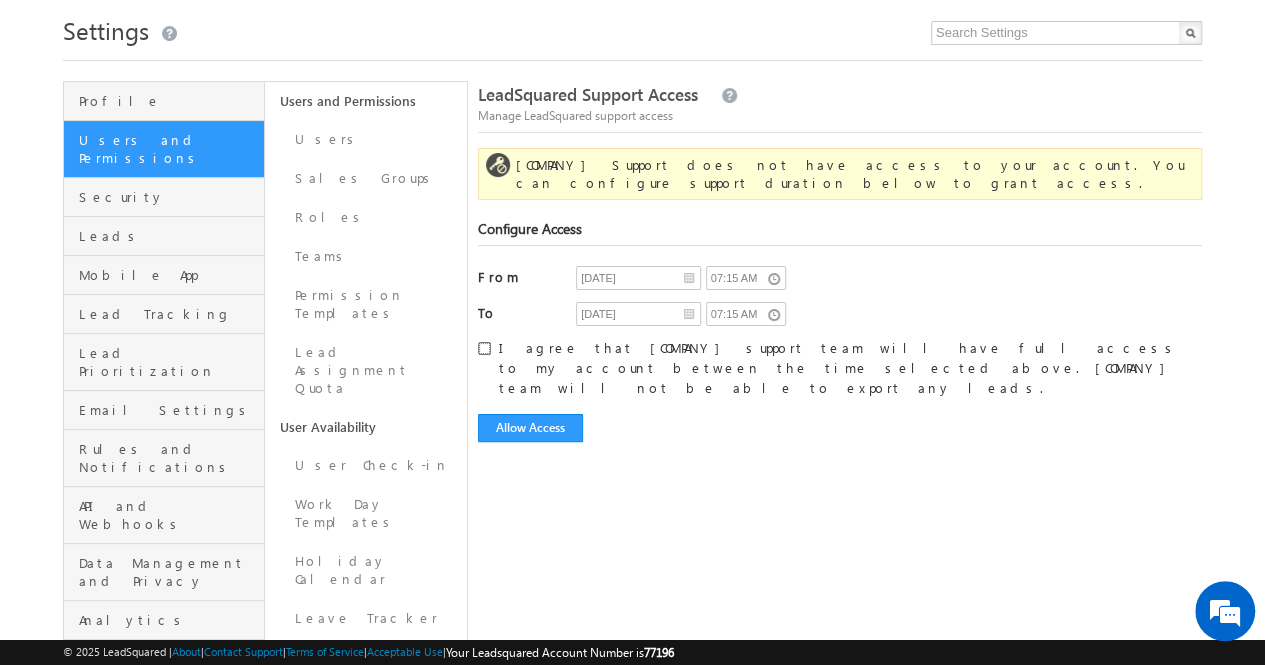 click on "I agree that LeadSquared support team will have full access to my account between the time selected above. LeadSquared team will not be able to export any leads." at bounding box center [484, 348] 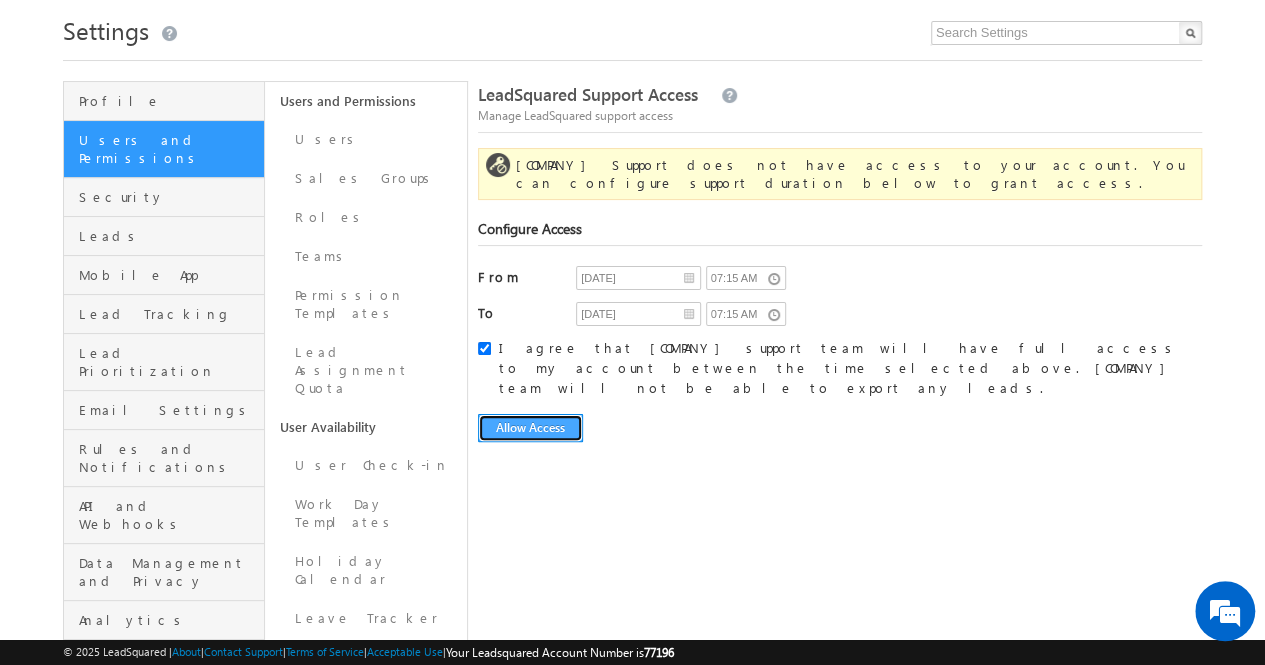 click on "Allow Access" at bounding box center [530, 428] 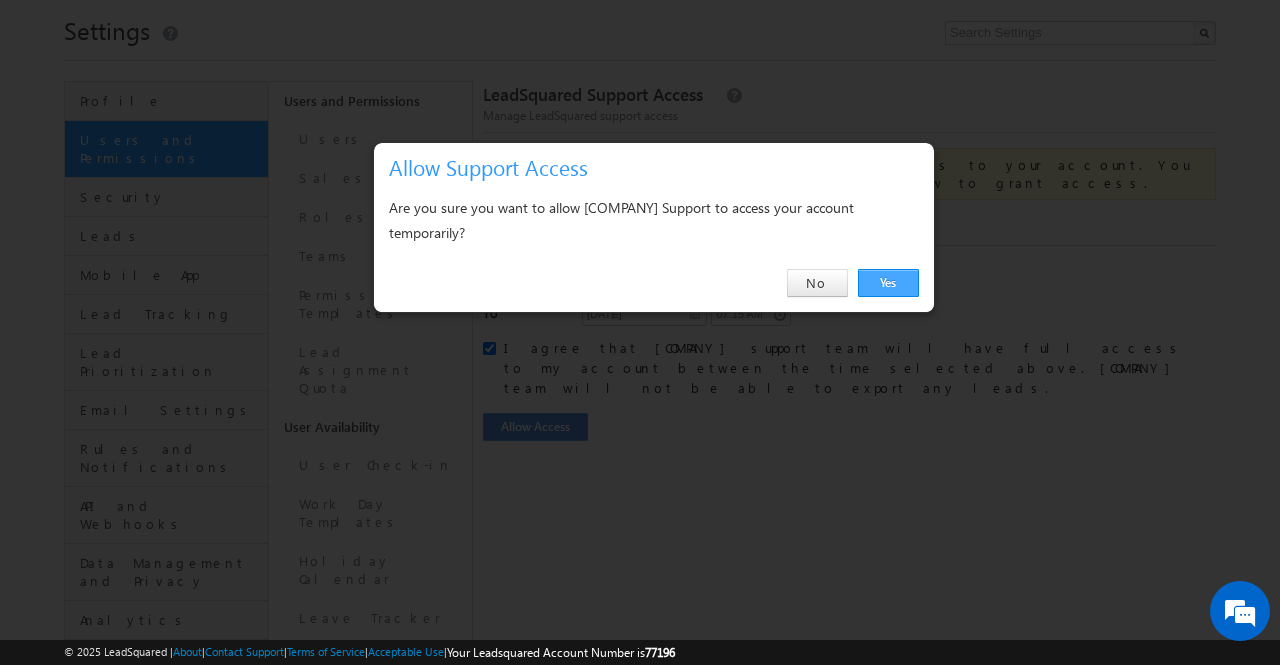 click on "Yes" at bounding box center [888, 283] 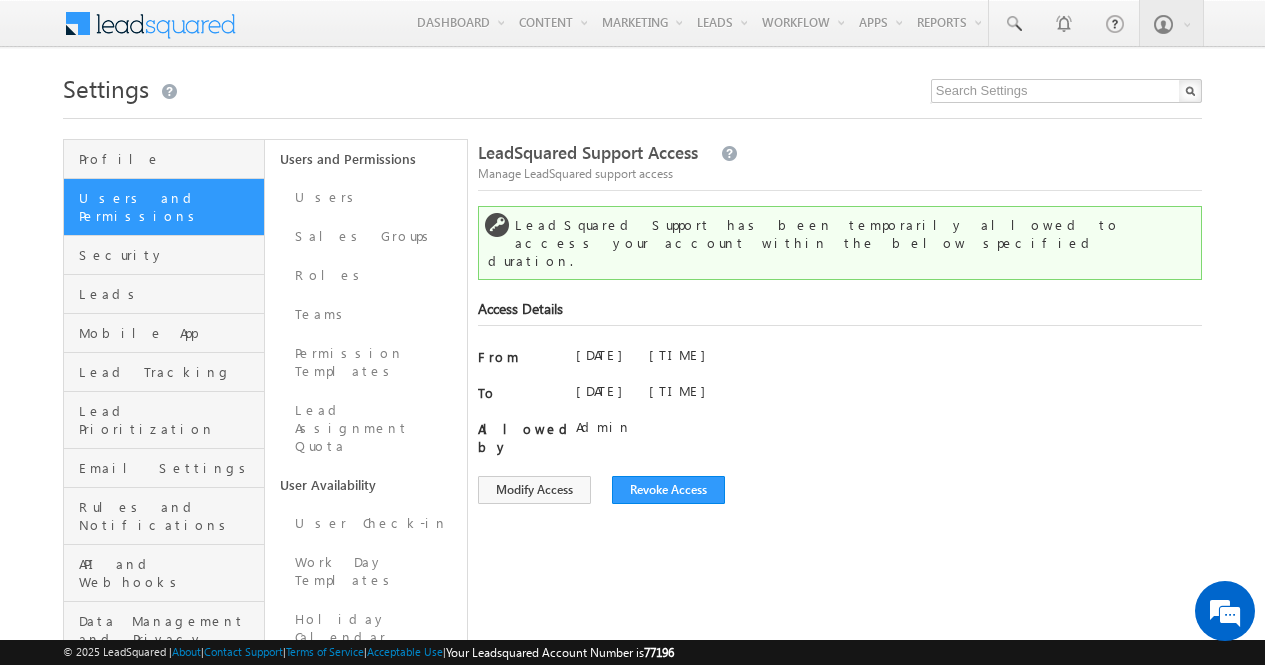 scroll, scrollTop: 0, scrollLeft: 0, axis: both 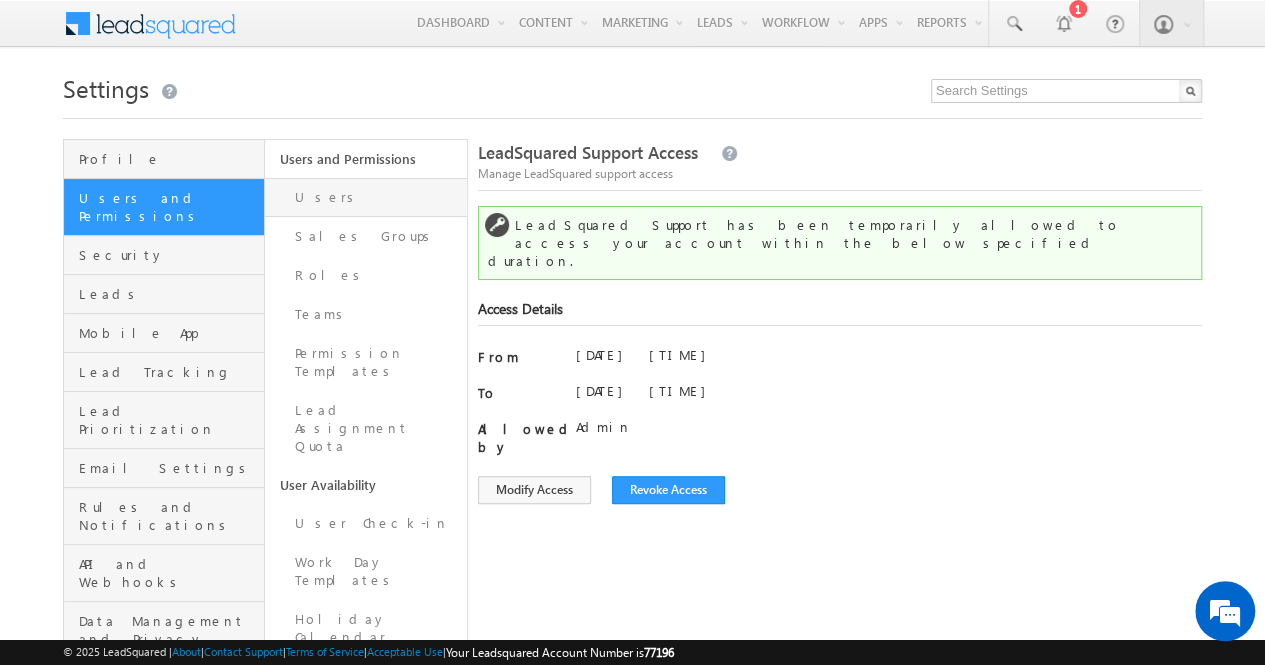 click on "Users" at bounding box center [365, 197] 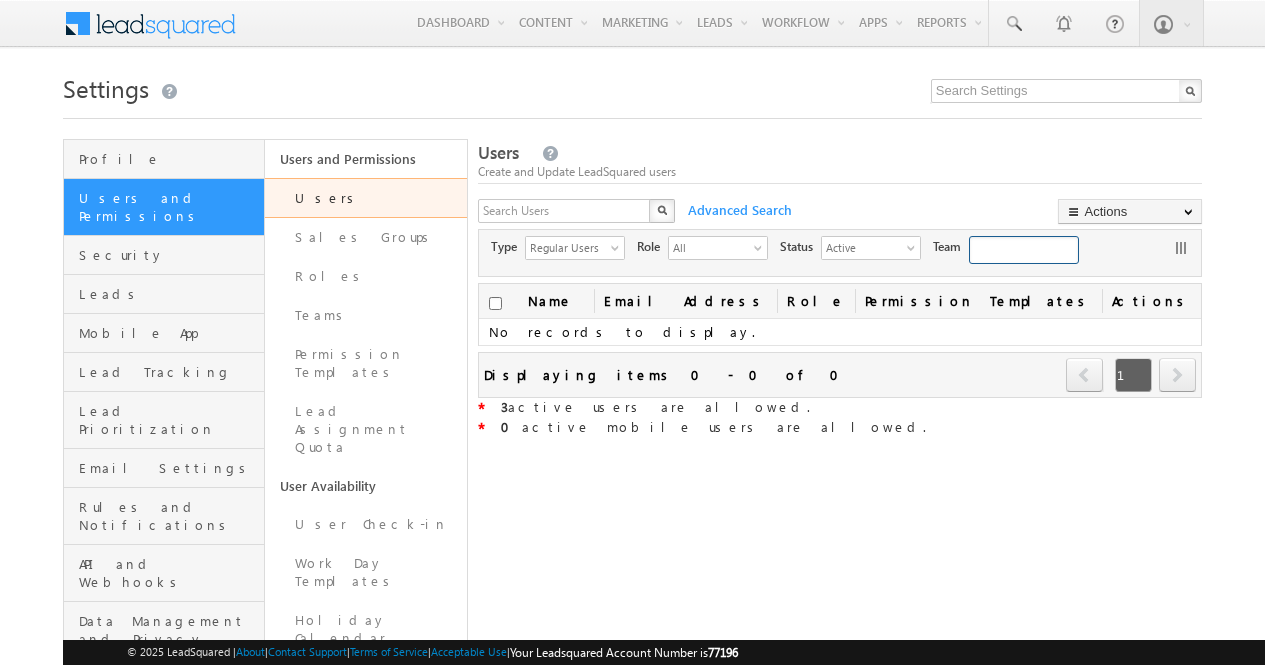 scroll, scrollTop: 0, scrollLeft: 0, axis: both 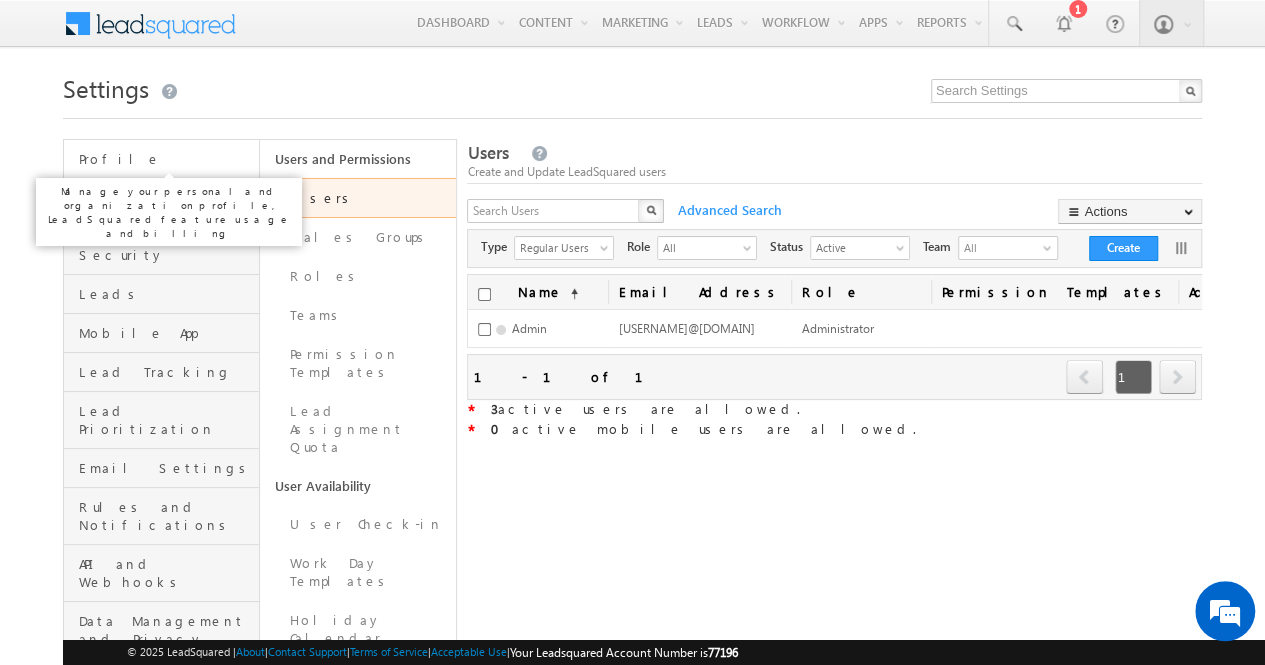 click on "Profile" at bounding box center [166, 159] 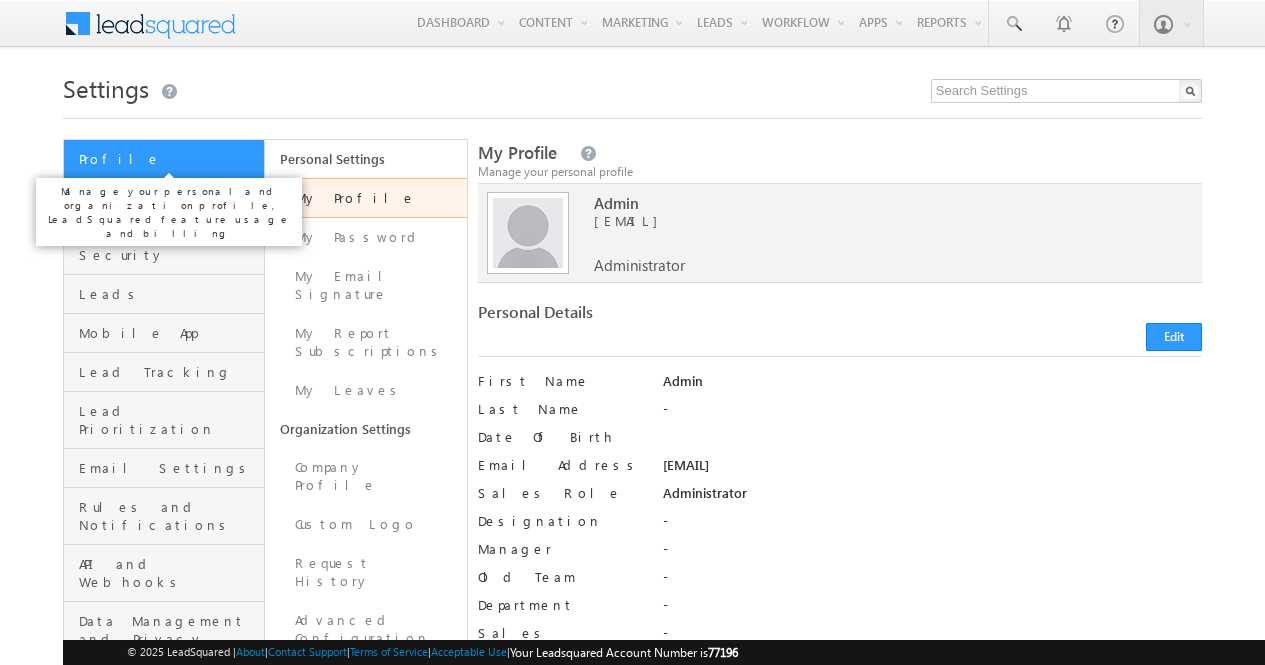 scroll, scrollTop: 0, scrollLeft: 0, axis: both 